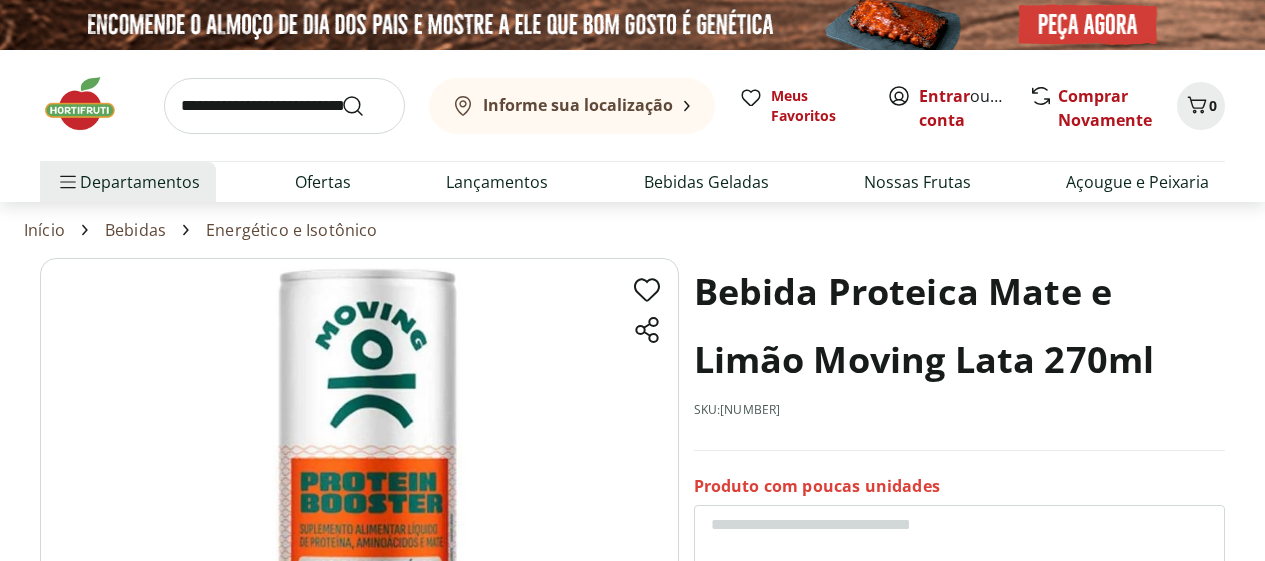 scroll, scrollTop: 152, scrollLeft: 0, axis: vertical 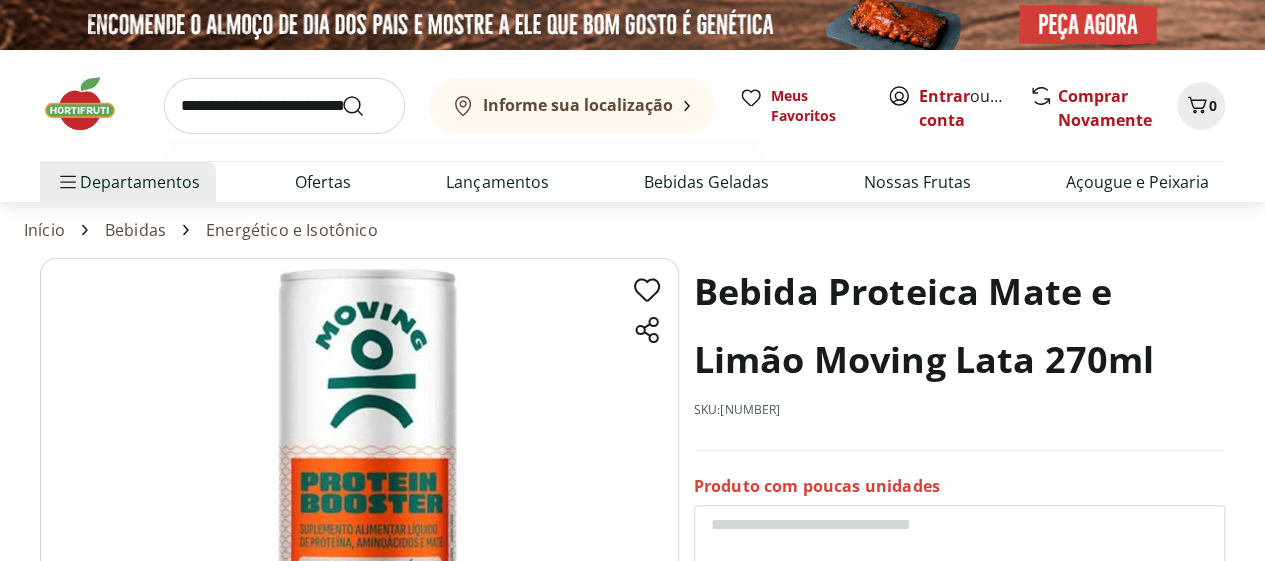 click at bounding box center [284, 106] 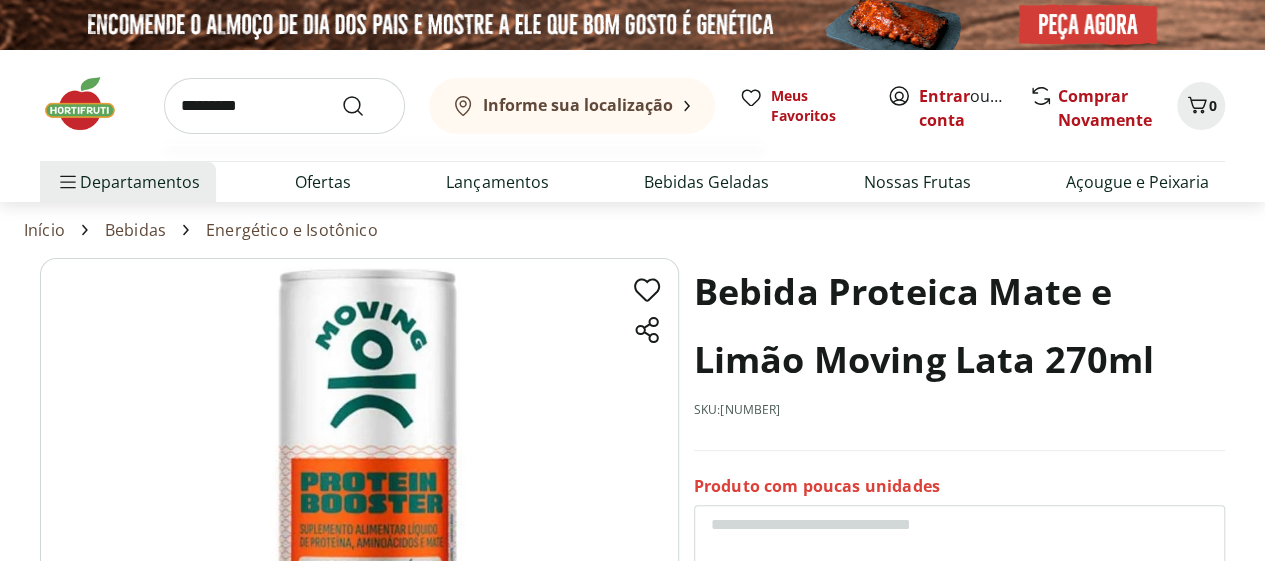 type on "*********" 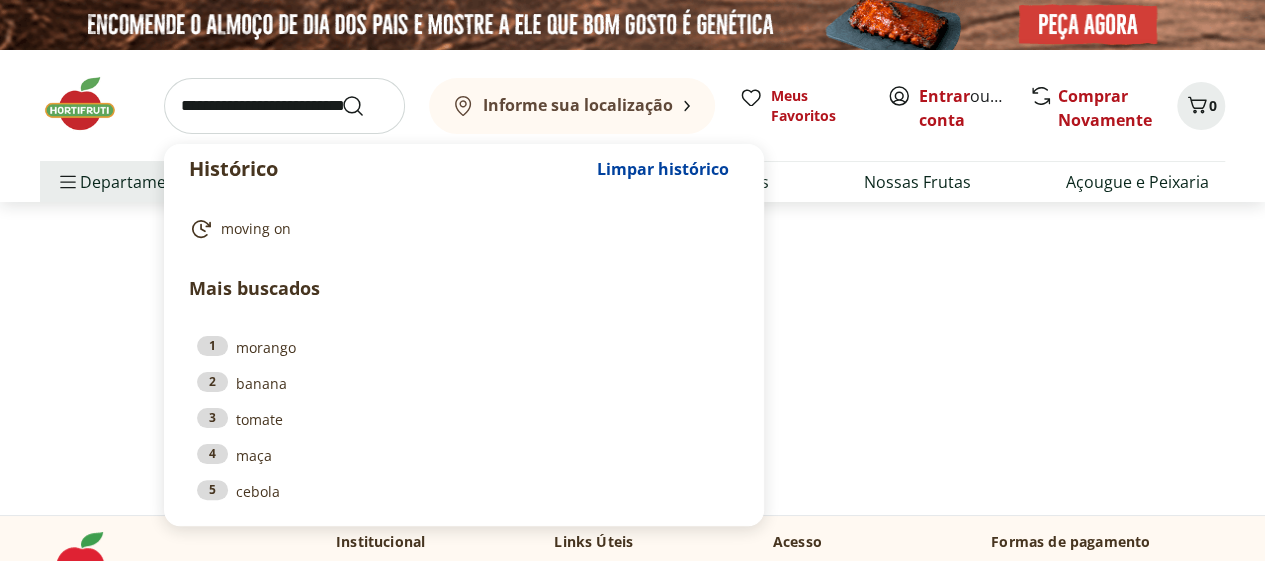 click at bounding box center (284, 106) 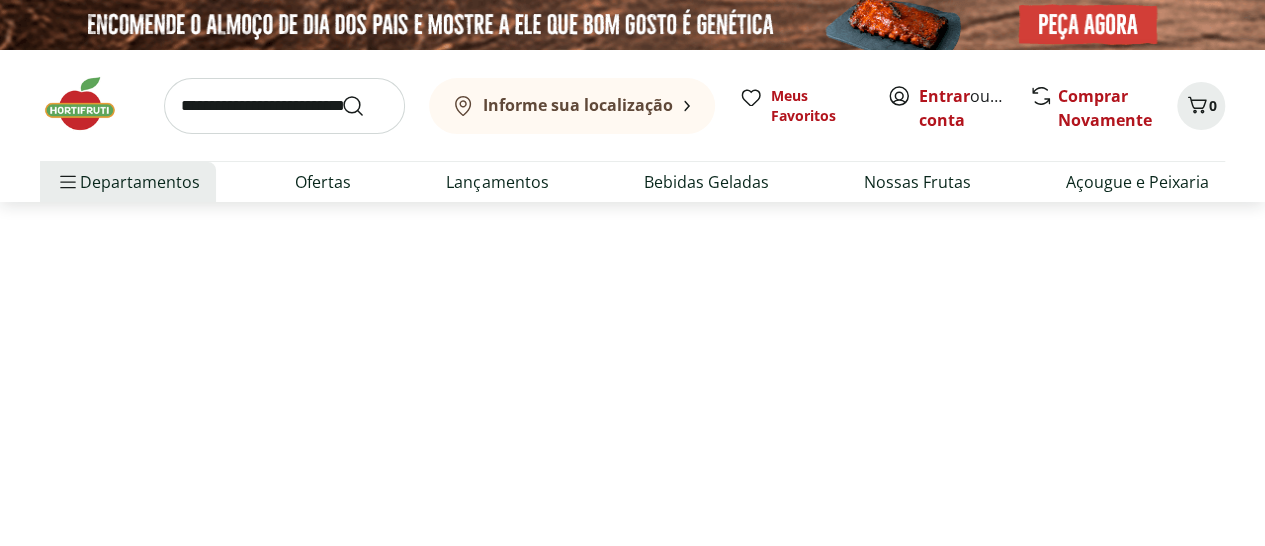 select on "**********" 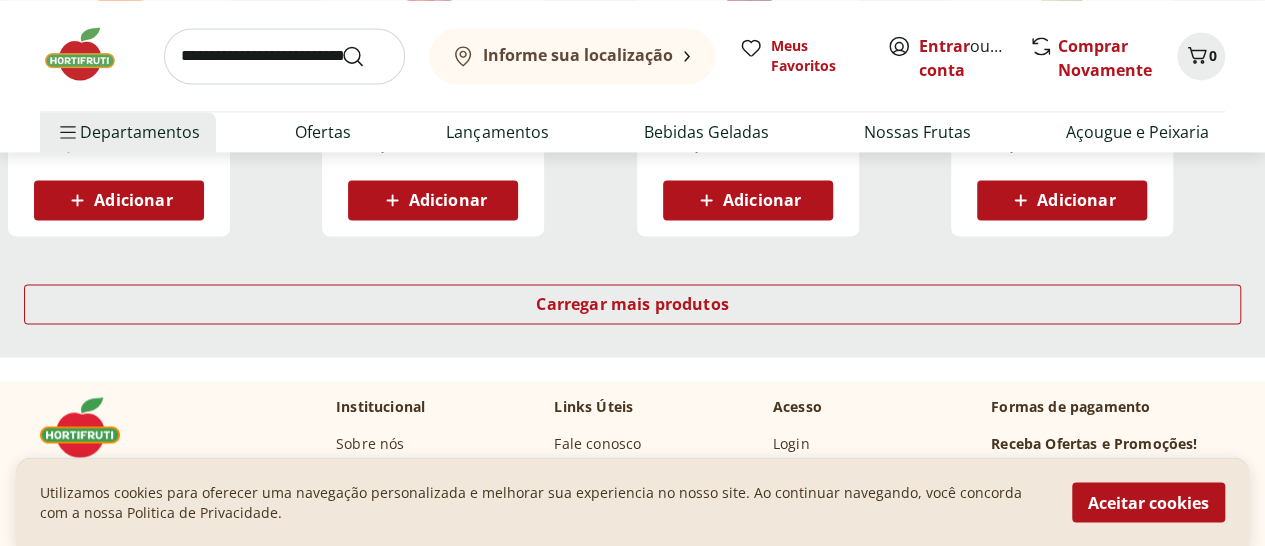 scroll, scrollTop: 1443, scrollLeft: 0, axis: vertical 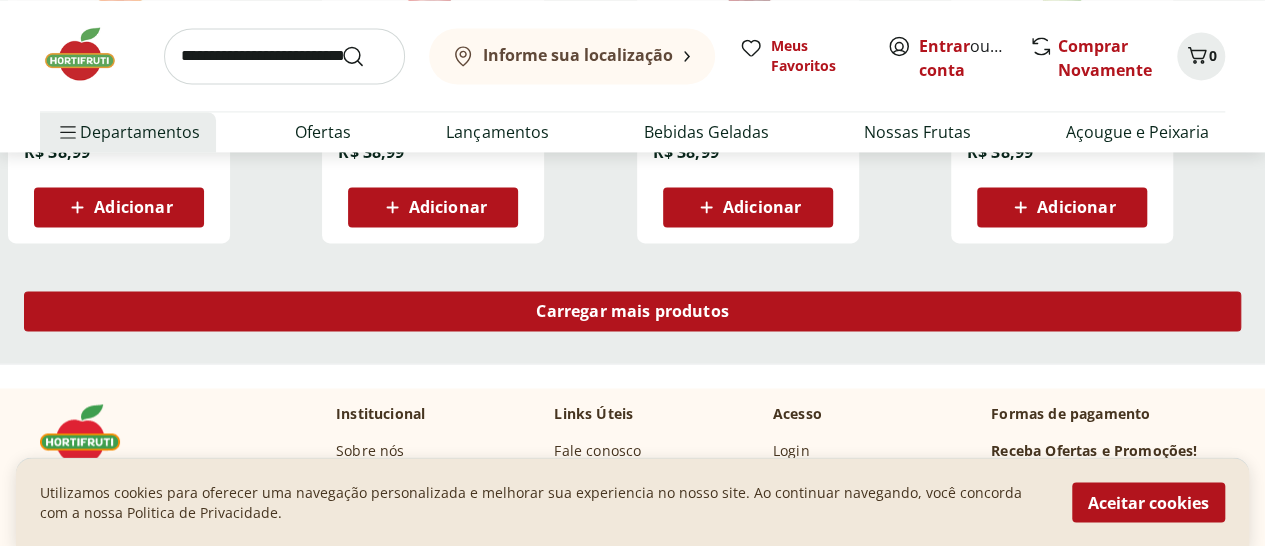 click on "Carregar mais produtos" at bounding box center (632, 311) 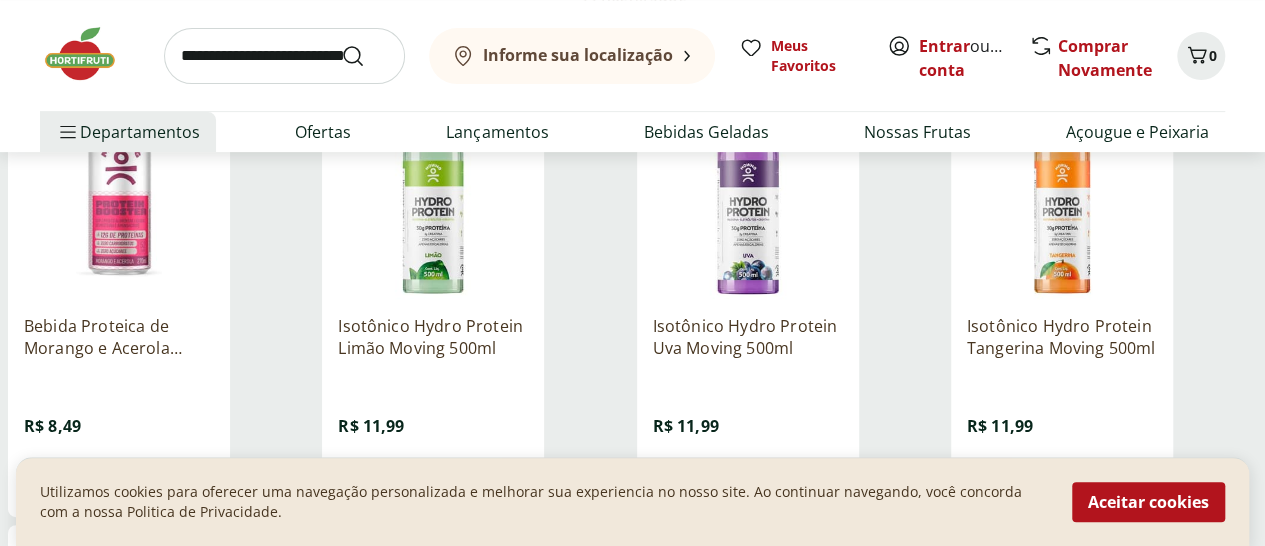 scroll, scrollTop: 304, scrollLeft: 0, axis: vertical 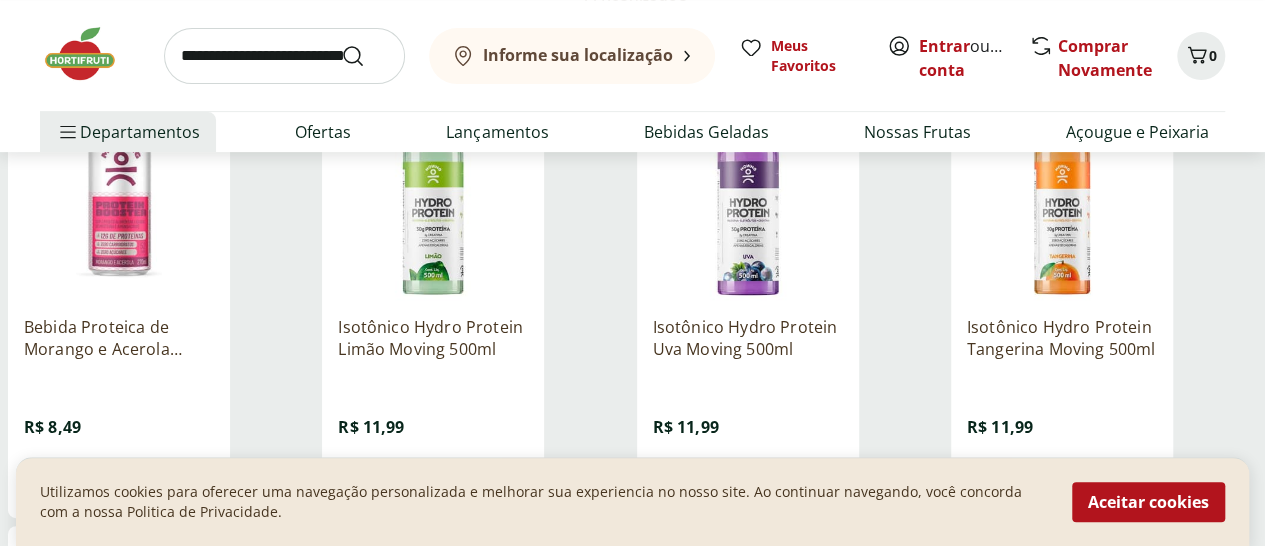 click at bounding box center (748, 205) 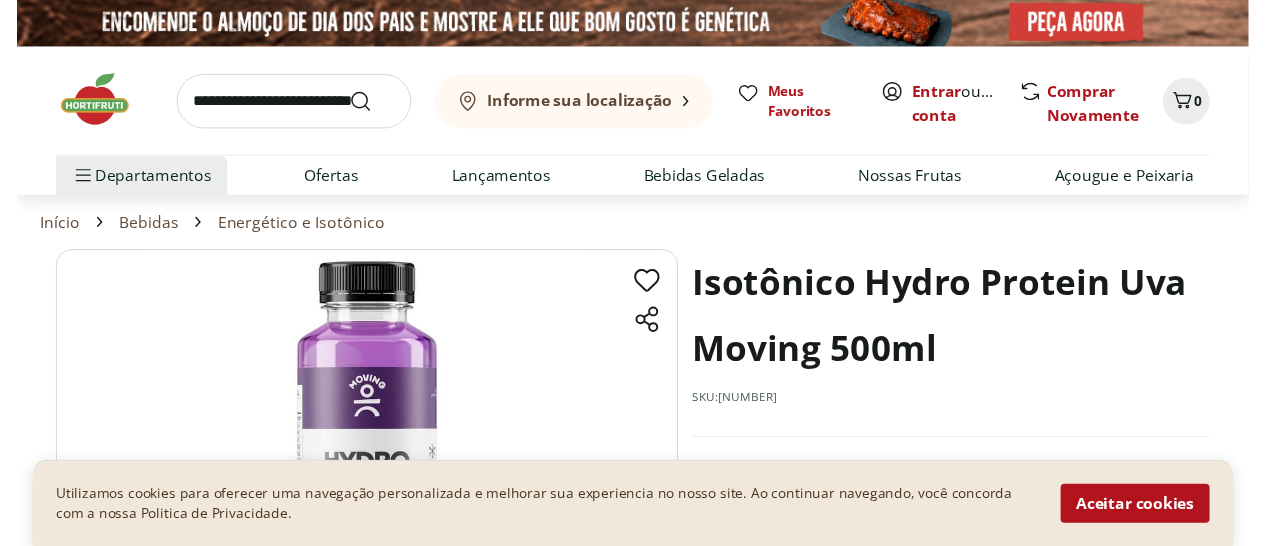 scroll, scrollTop: 0, scrollLeft: 0, axis: both 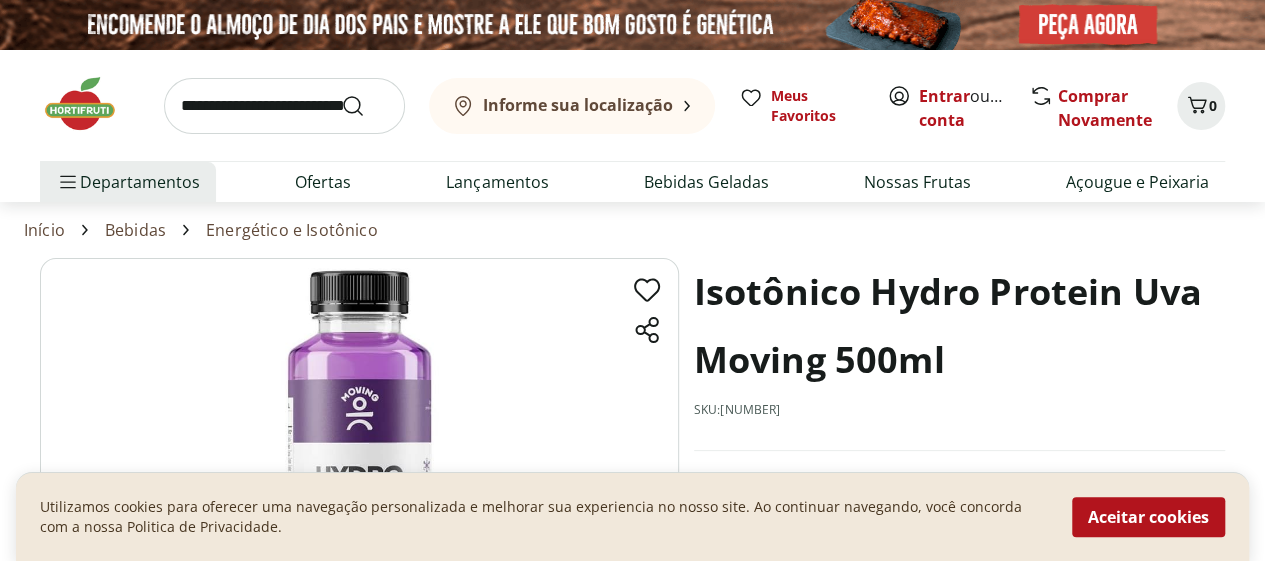 click on "Bebidas" at bounding box center (135, 230) 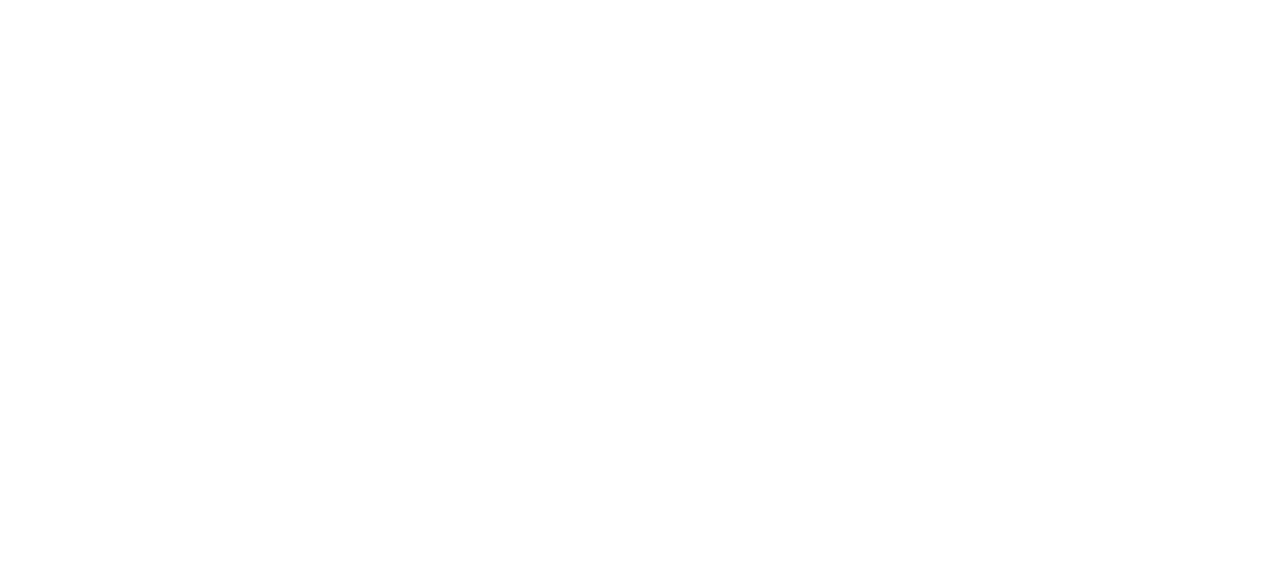 select on "**********" 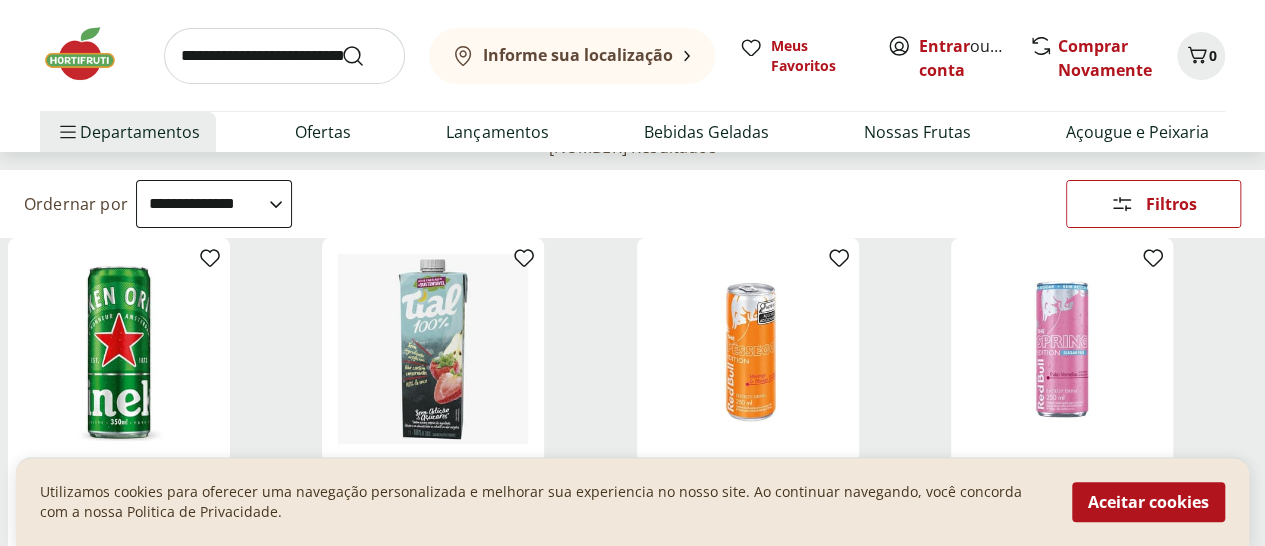 scroll, scrollTop: 194, scrollLeft: 0, axis: vertical 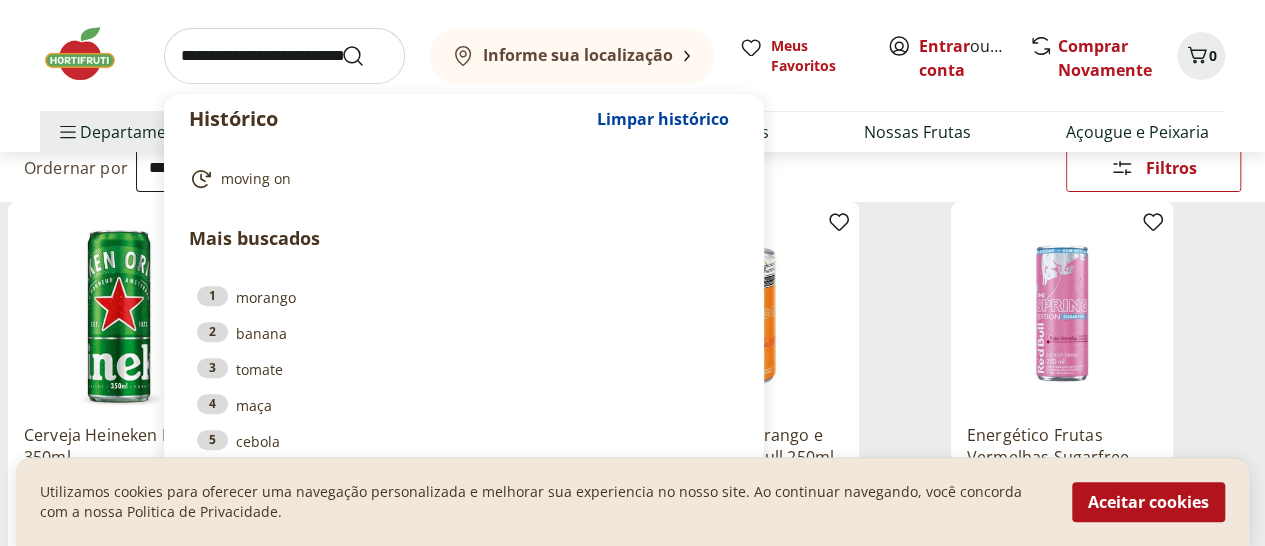 click at bounding box center [284, 56] 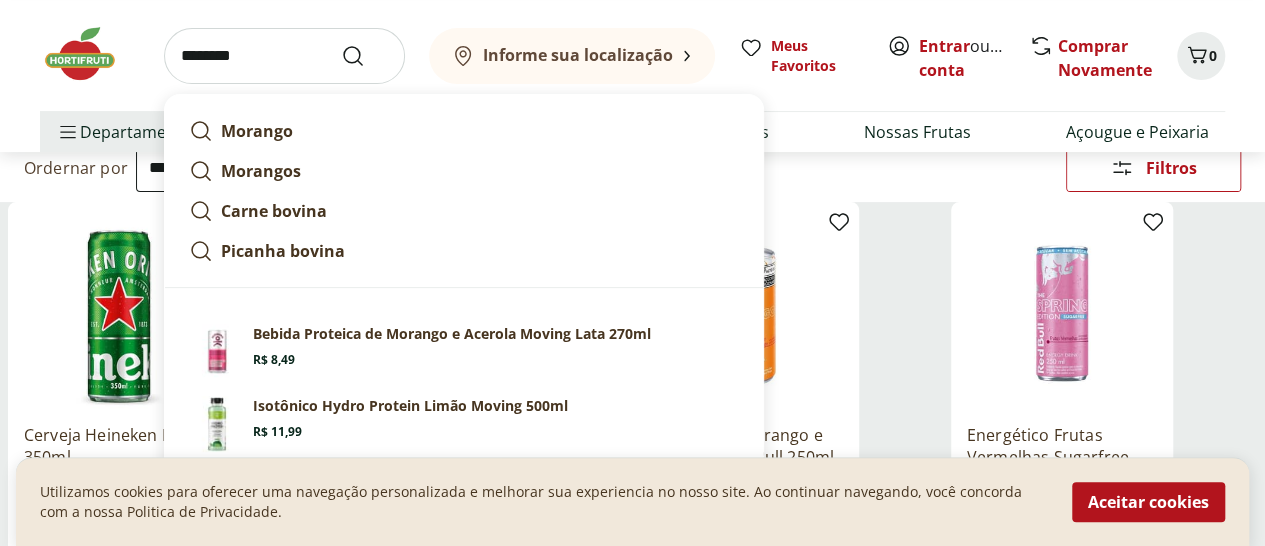 type on "*********" 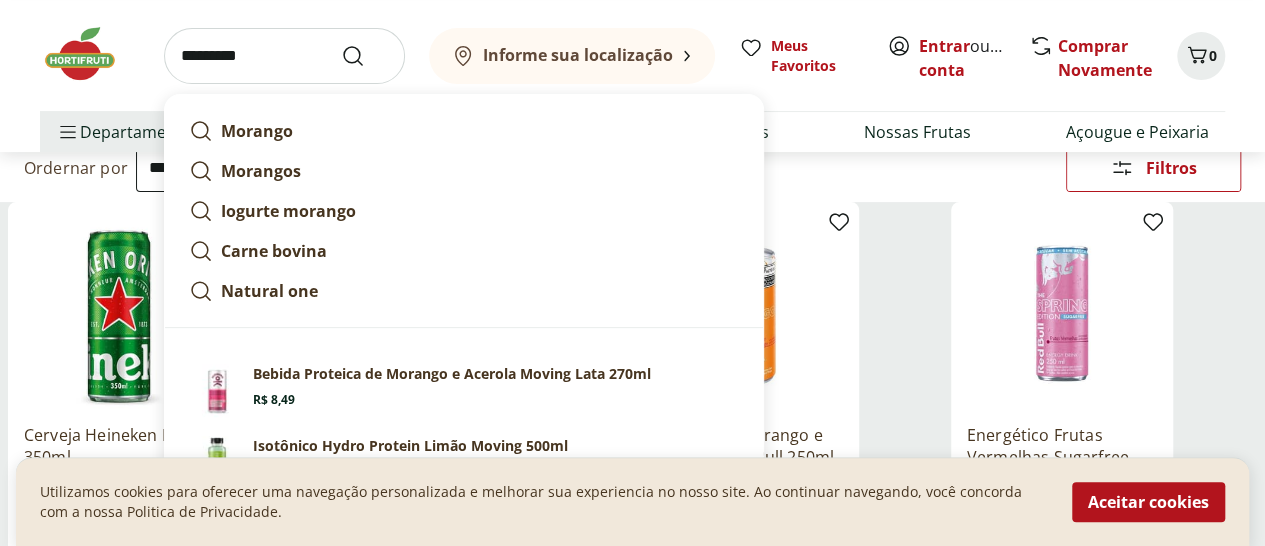 click at bounding box center (365, 56) 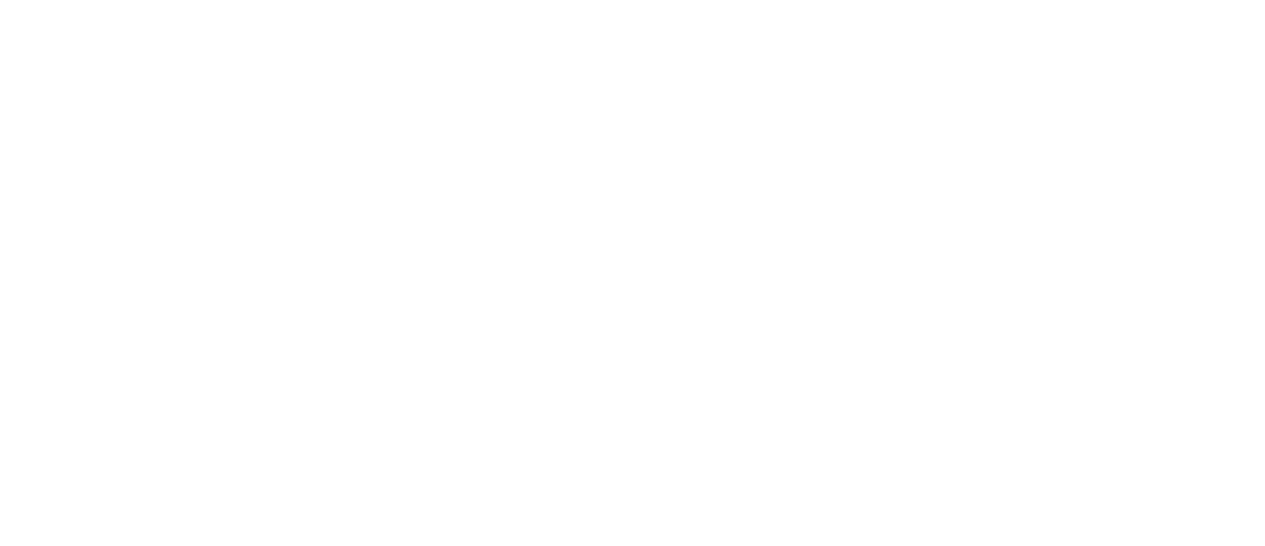 scroll, scrollTop: 0, scrollLeft: 0, axis: both 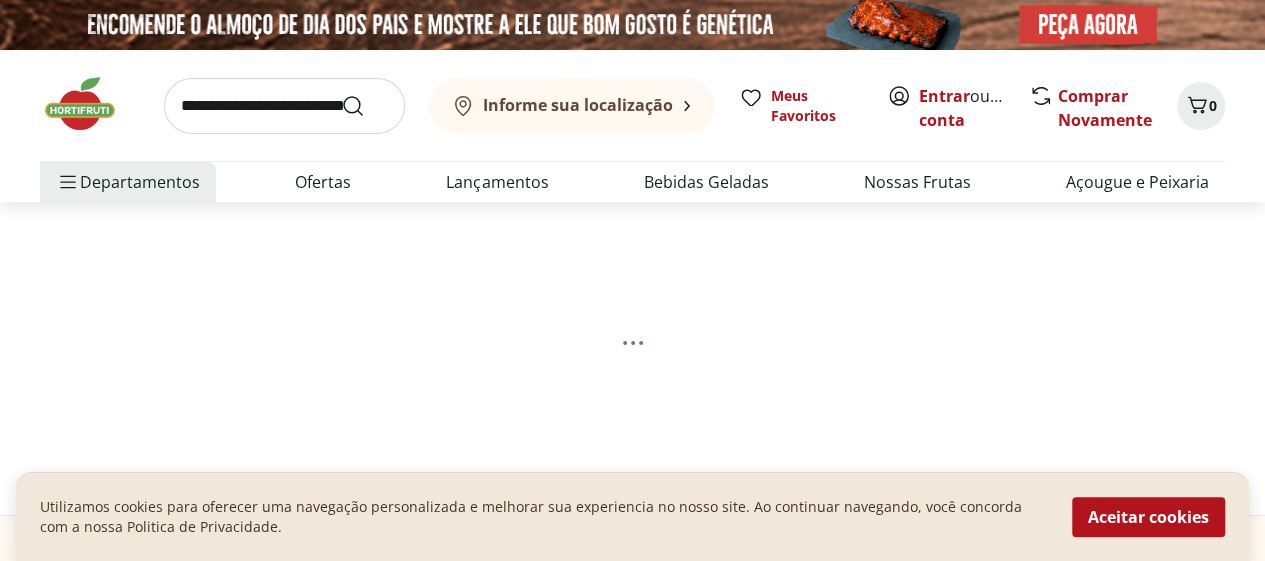 select on "**********" 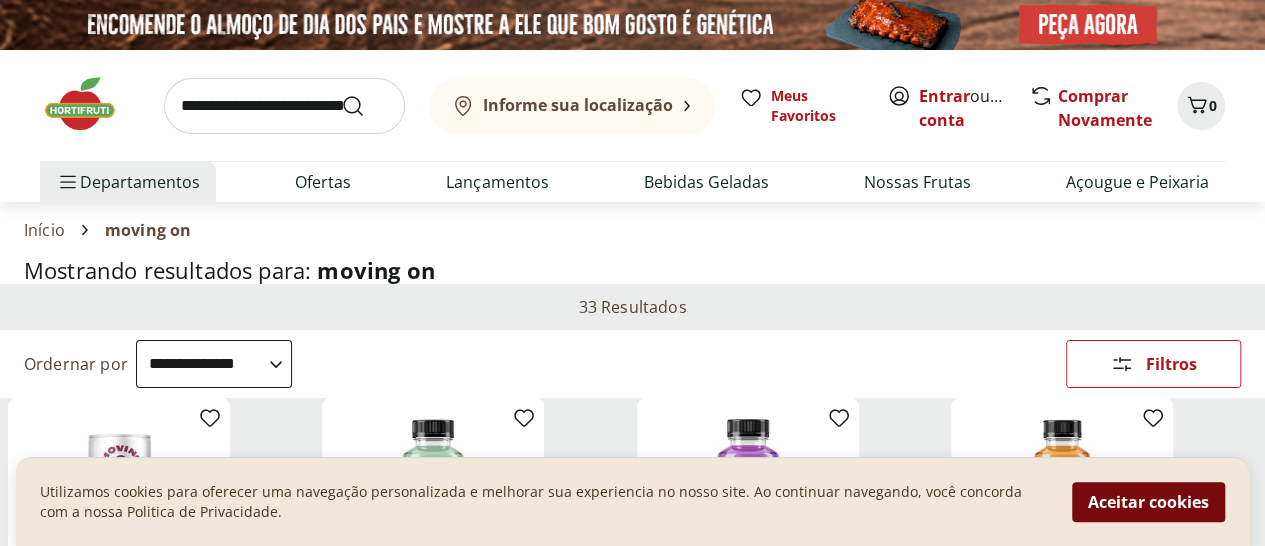 click on "Aceitar cookies" at bounding box center [1148, 502] 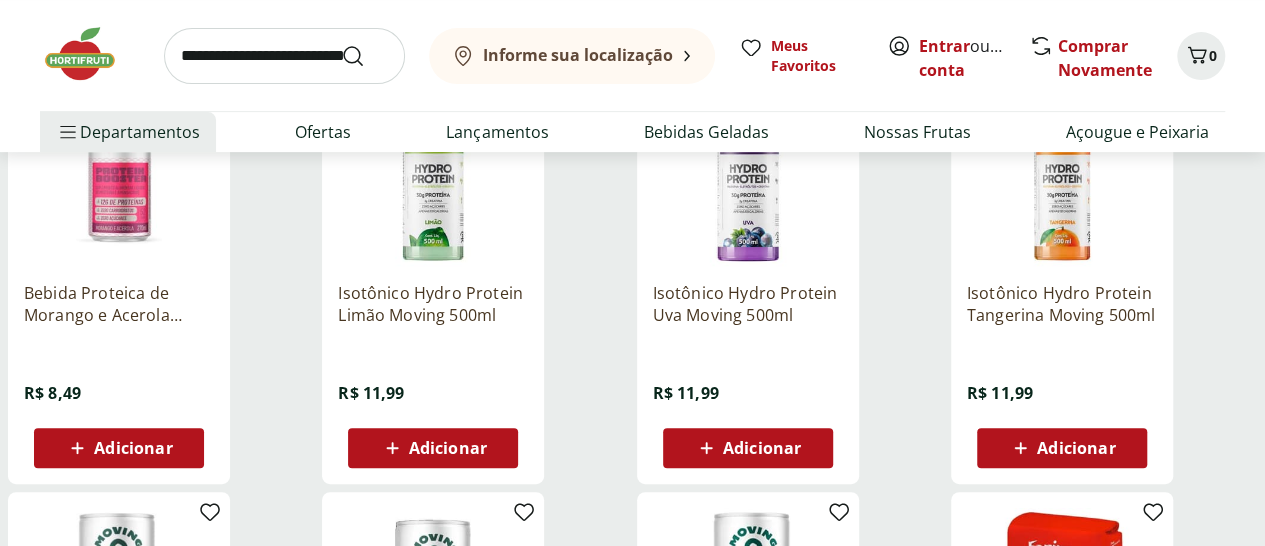 scroll, scrollTop: 355, scrollLeft: 0, axis: vertical 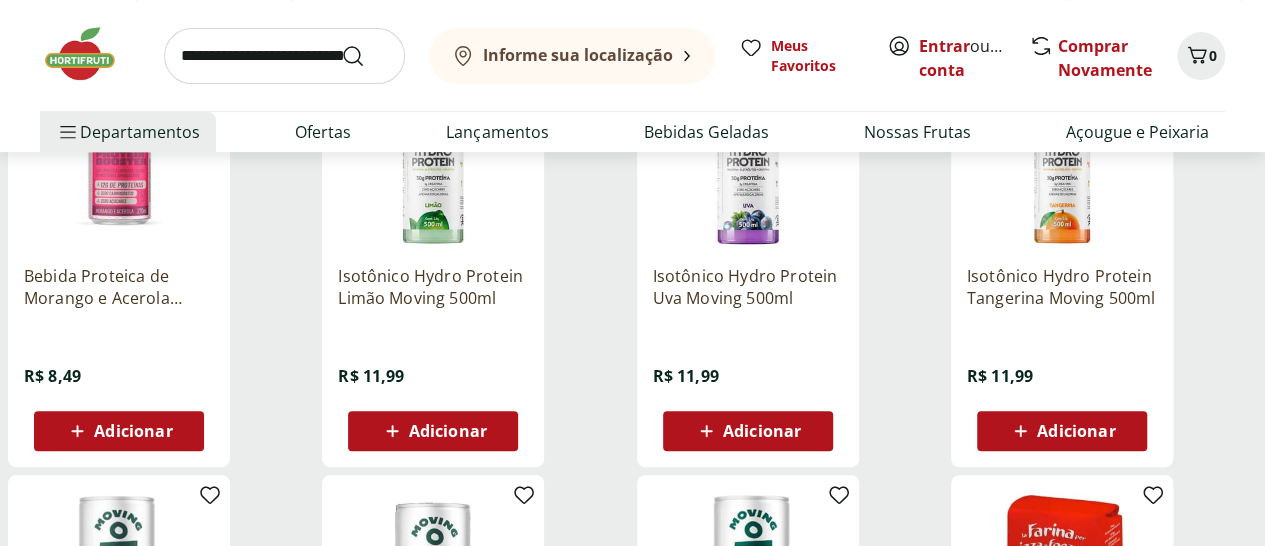 click on "Isotônico Hydro Protein Tangerina Moving 500ml" at bounding box center (1062, 287) 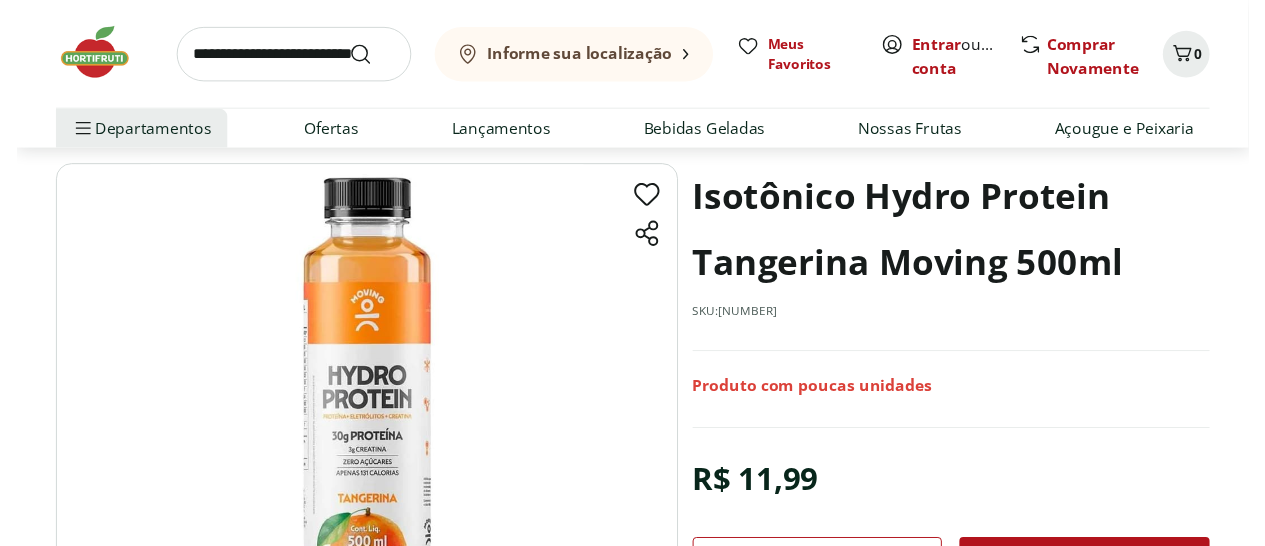 scroll, scrollTop: 0, scrollLeft: 0, axis: both 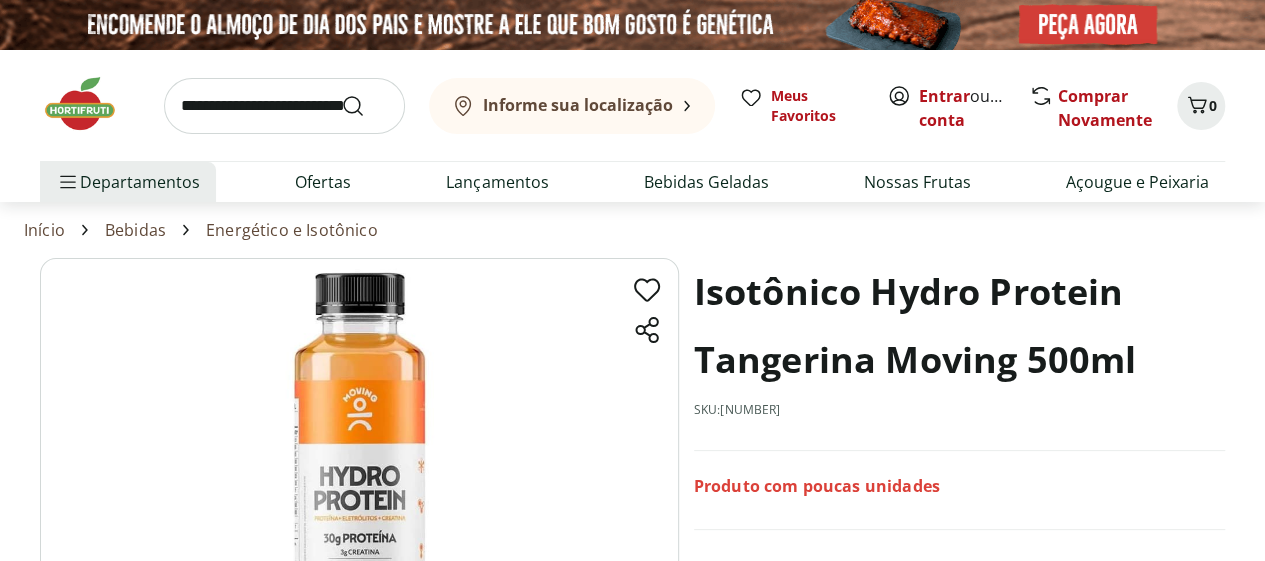 click on "Energético e Isotônico" at bounding box center [292, 230] 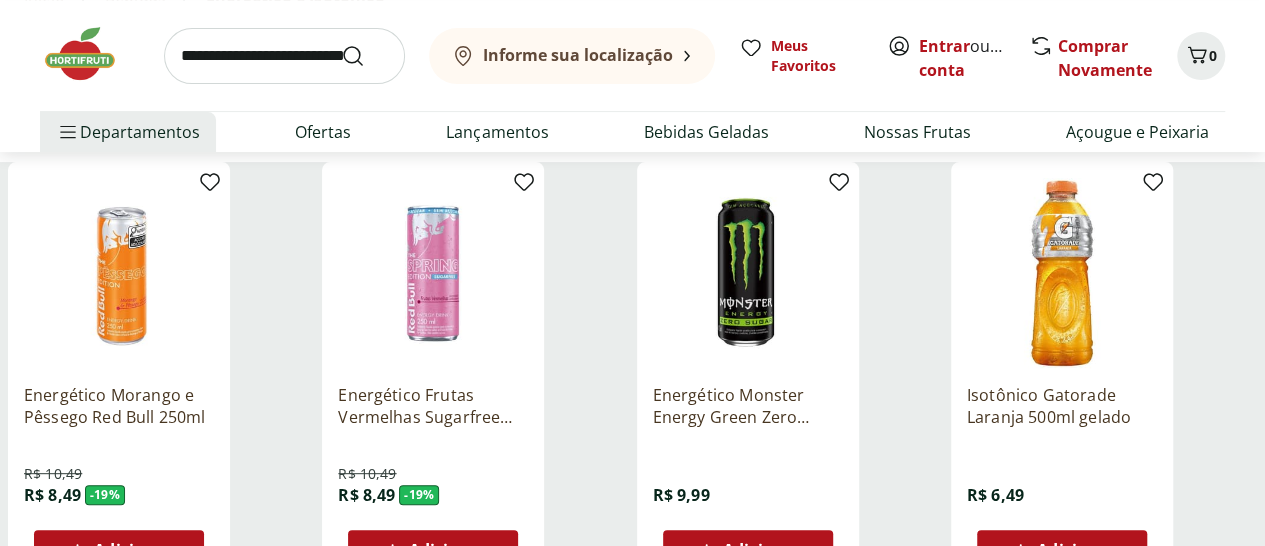 scroll, scrollTop: 0, scrollLeft: 0, axis: both 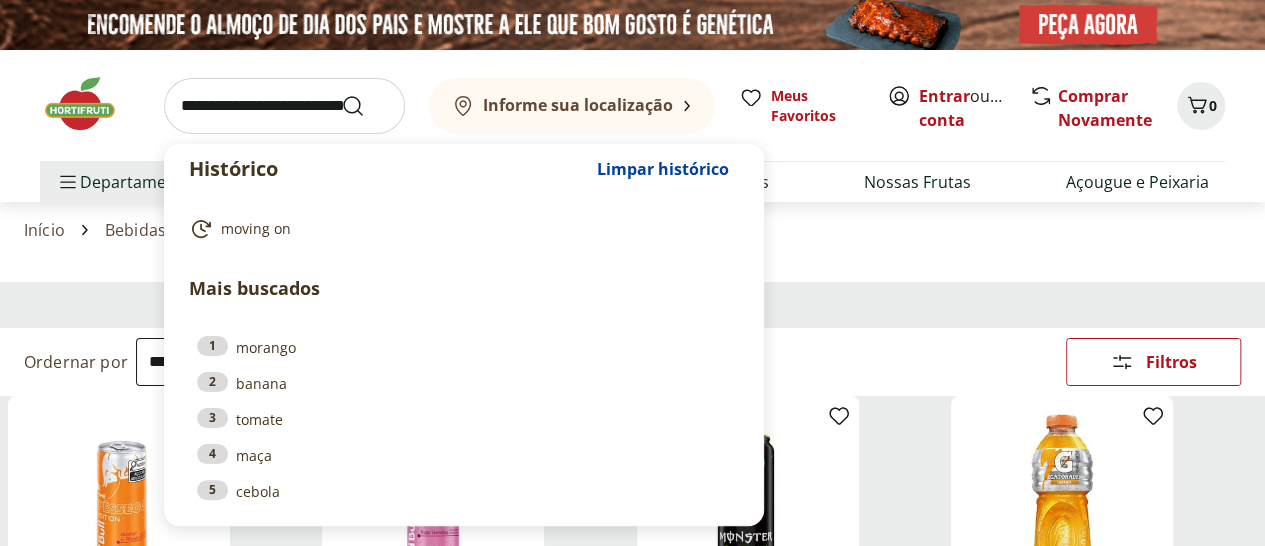 click at bounding box center (284, 106) 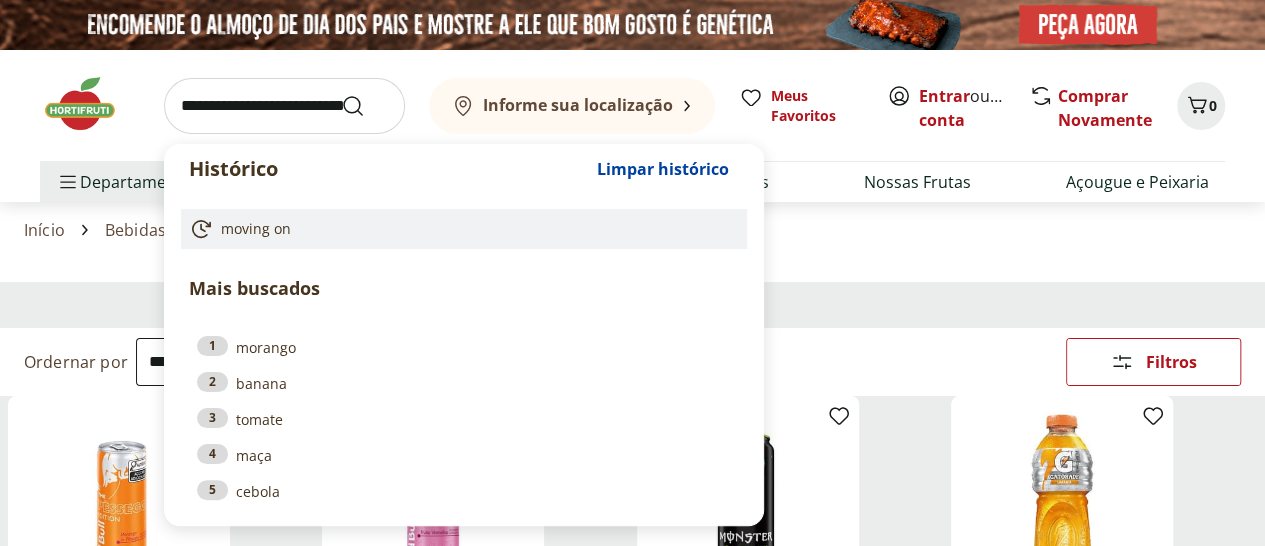 click on "moving on" at bounding box center (460, 229) 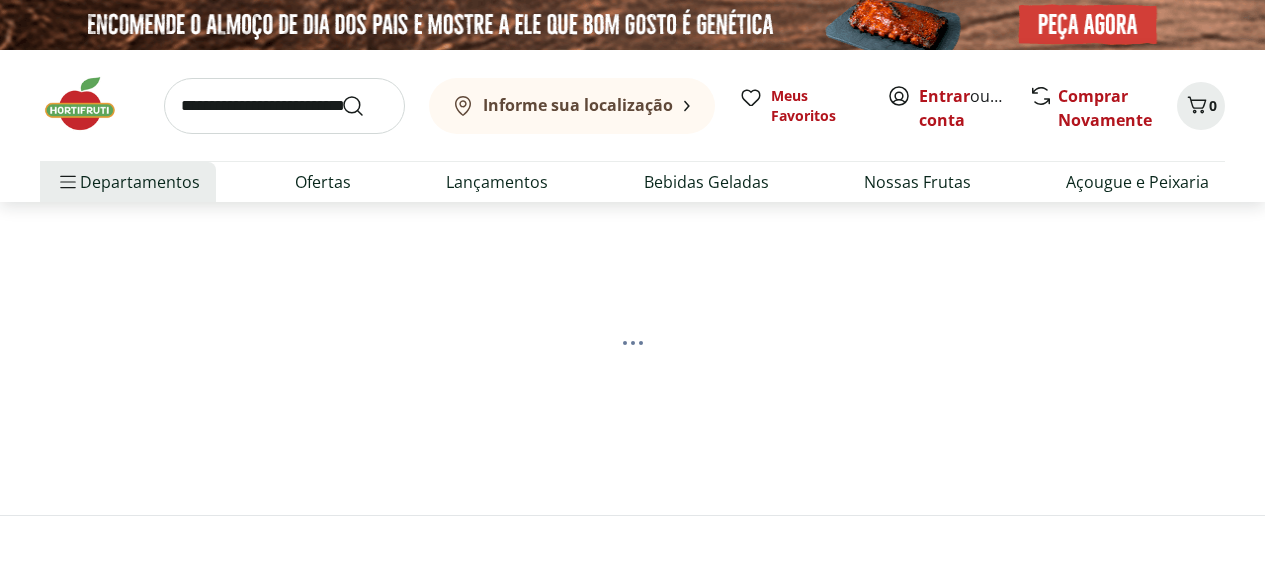 scroll, scrollTop: 0, scrollLeft: 0, axis: both 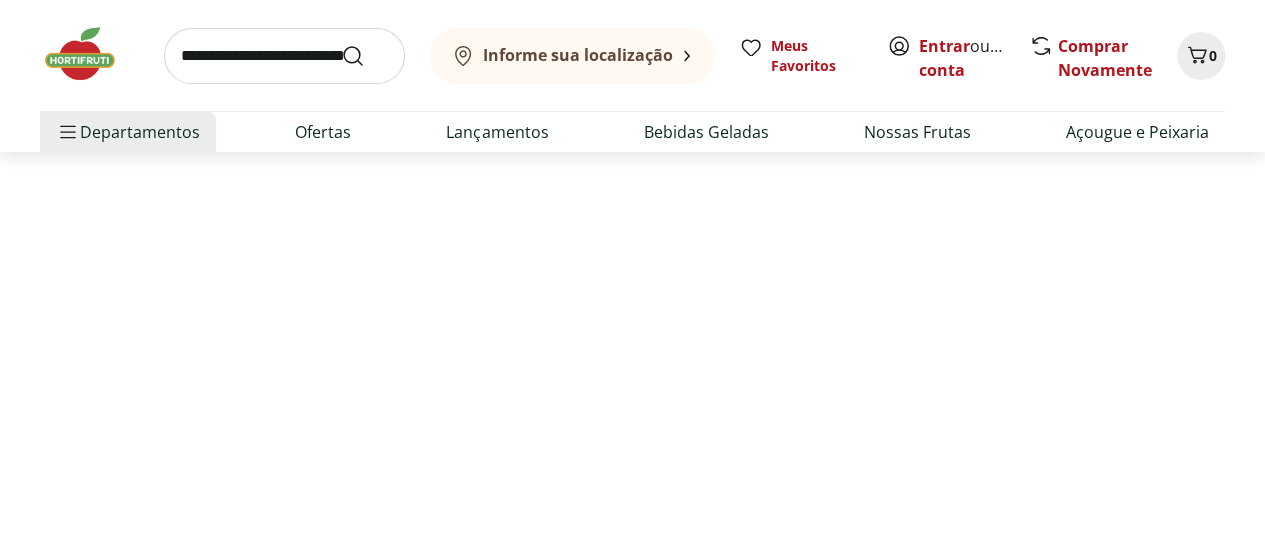 select on "**********" 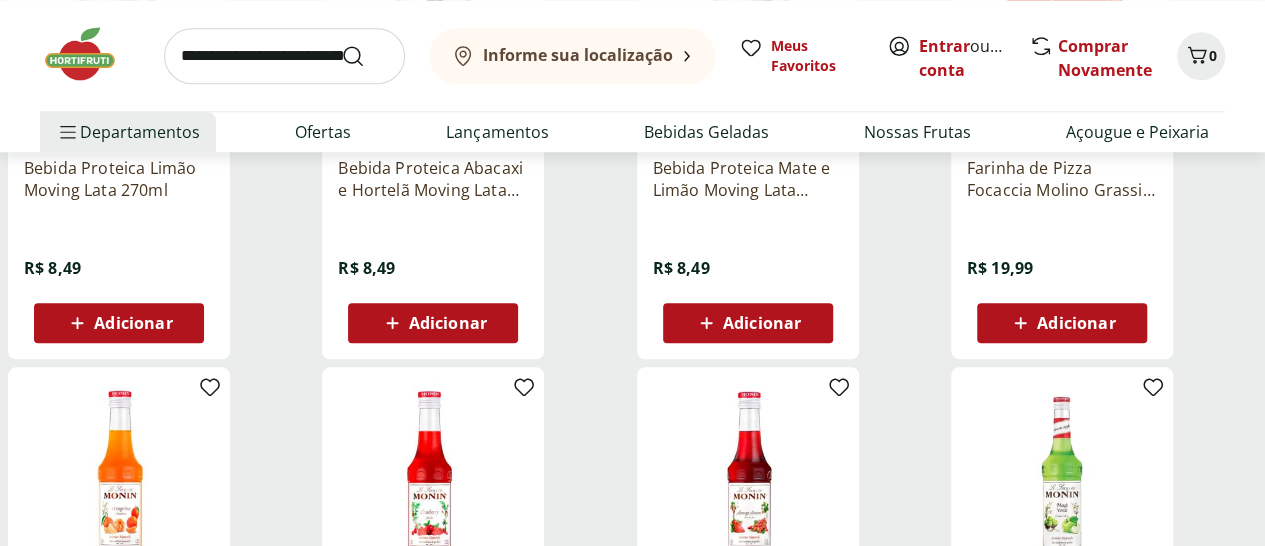 scroll, scrollTop: 872, scrollLeft: 0, axis: vertical 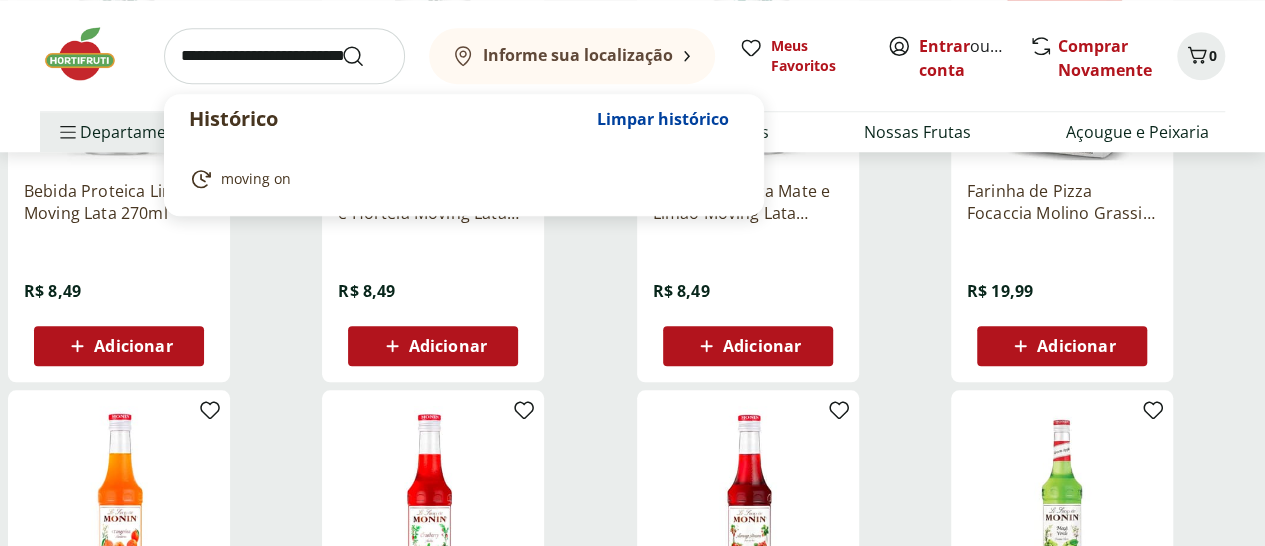 click at bounding box center (284, 56) 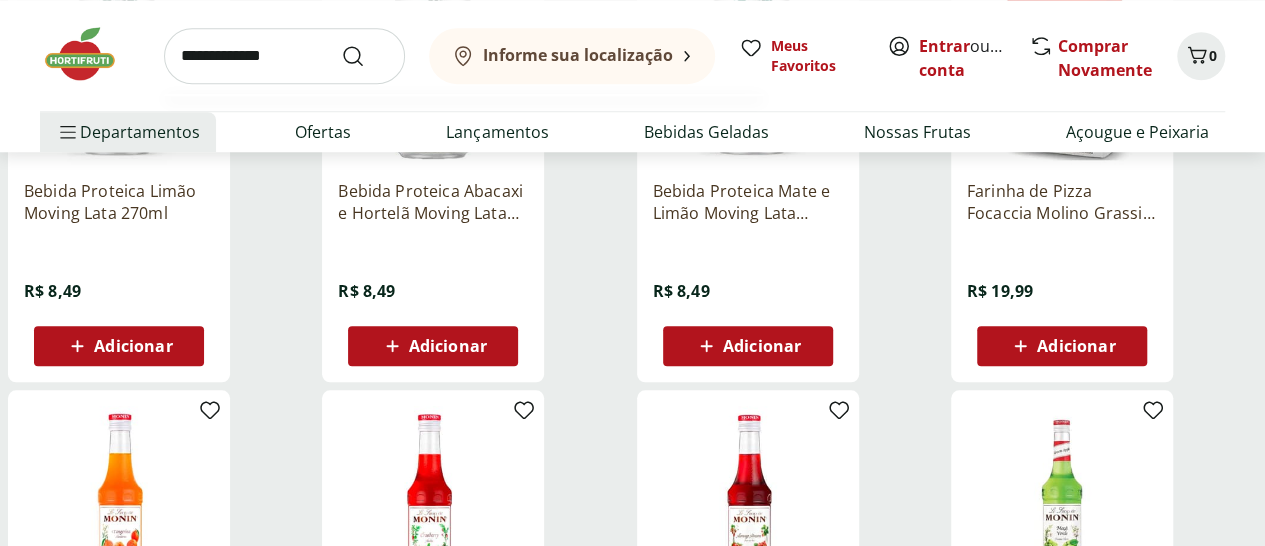 type on "**********" 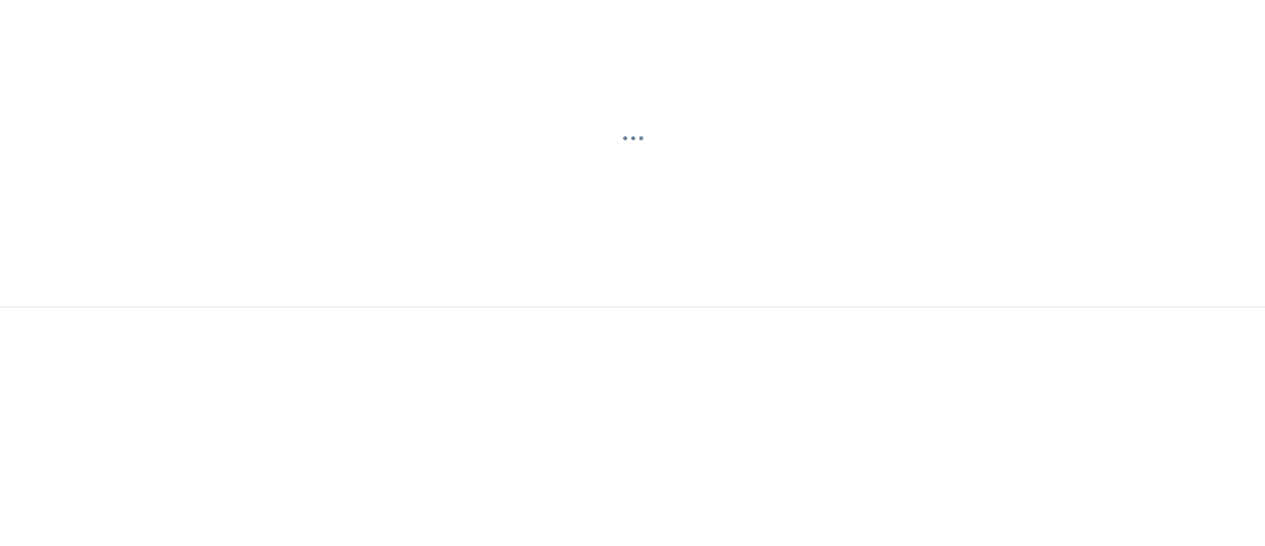 scroll, scrollTop: 0, scrollLeft: 0, axis: both 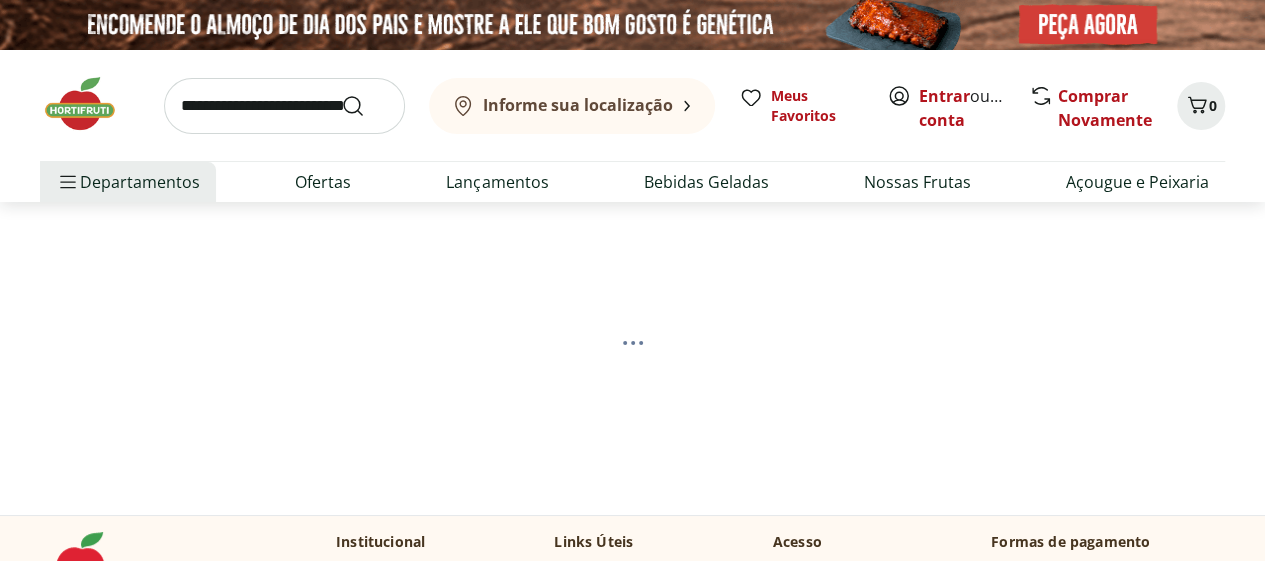 select on "**********" 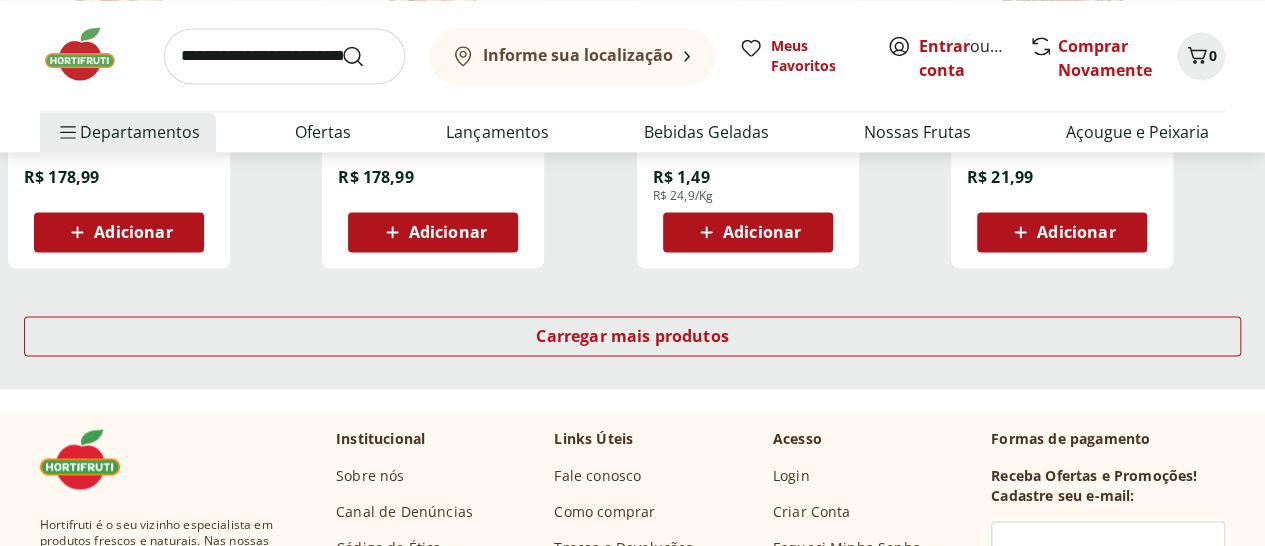 scroll, scrollTop: 1408, scrollLeft: 0, axis: vertical 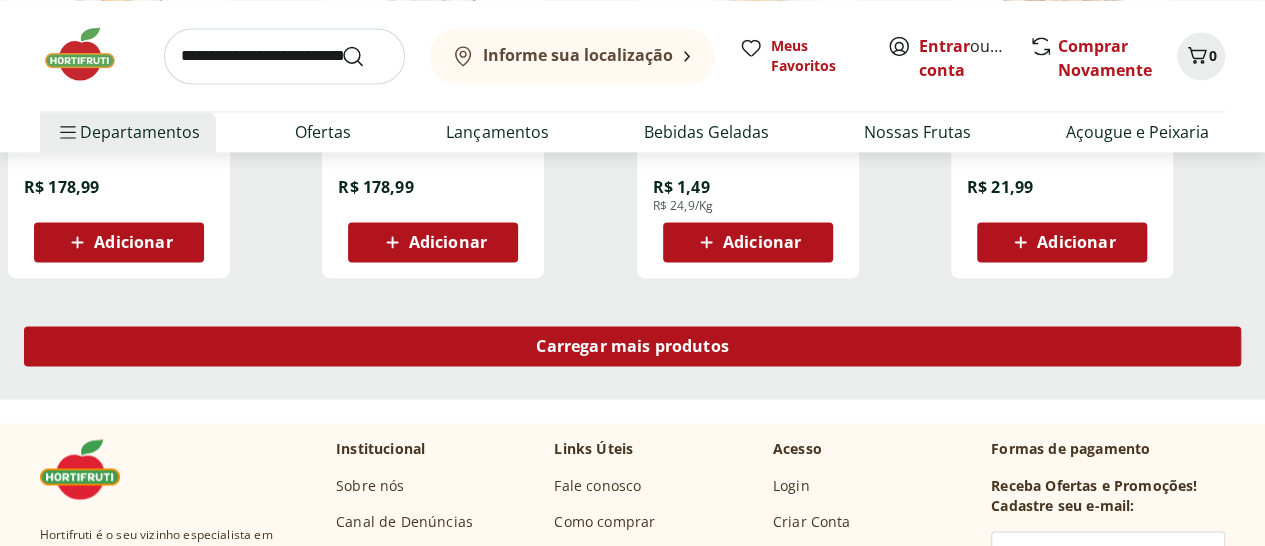 click on "Carregar mais produtos" at bounding box center [632, 346] 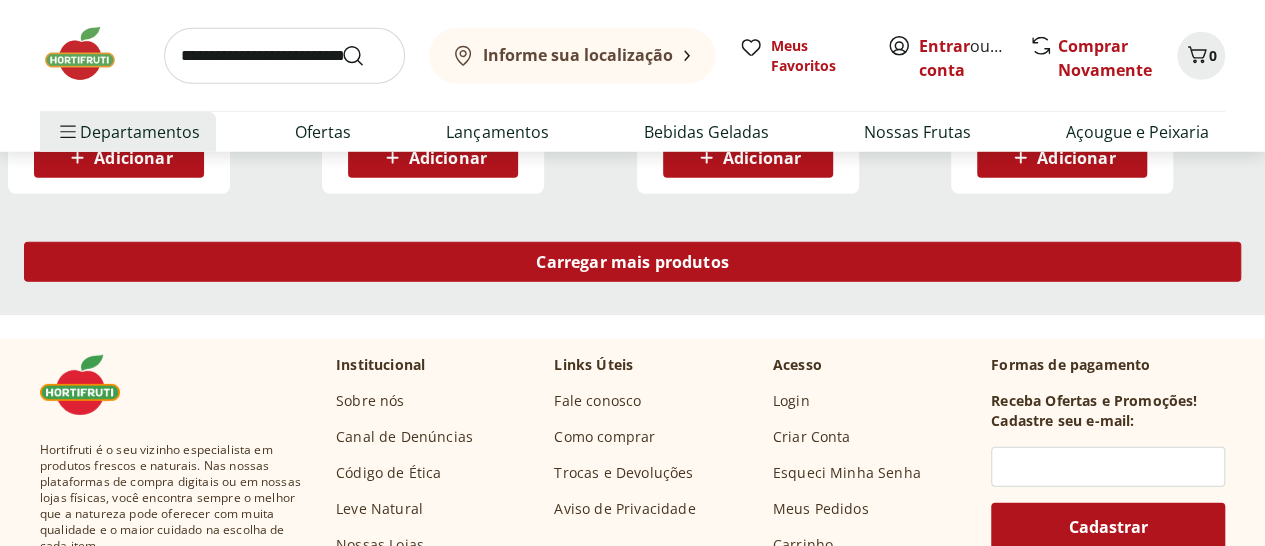 scroll, scrollTop: 2794, scrollLeft: 0, axis: vertical 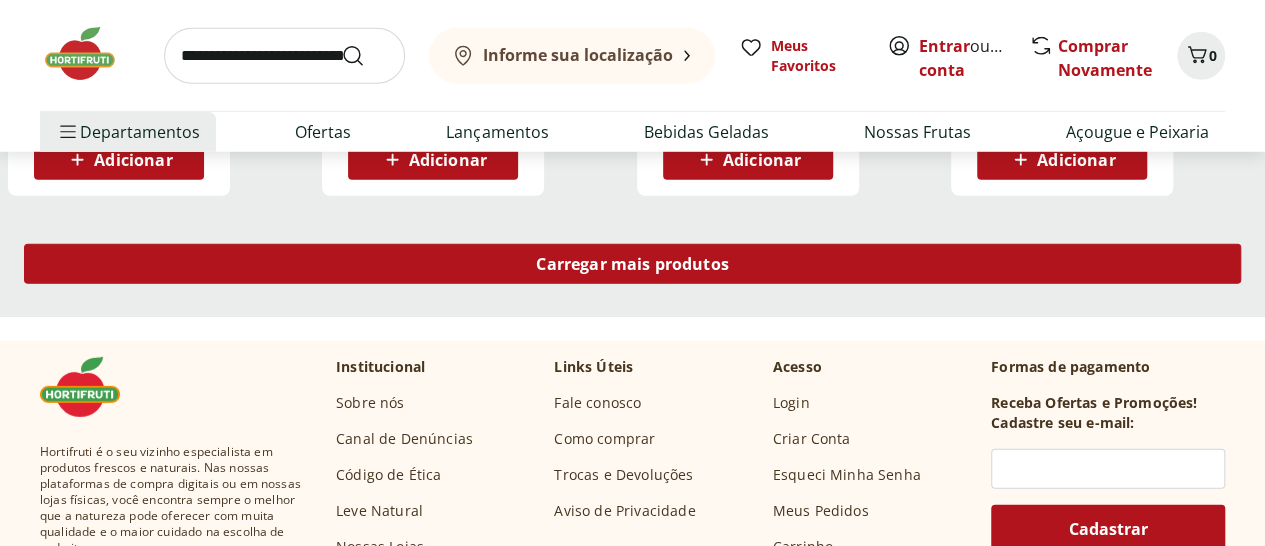 click on "Carregar mais produtos" at bounding box center [632, 264] 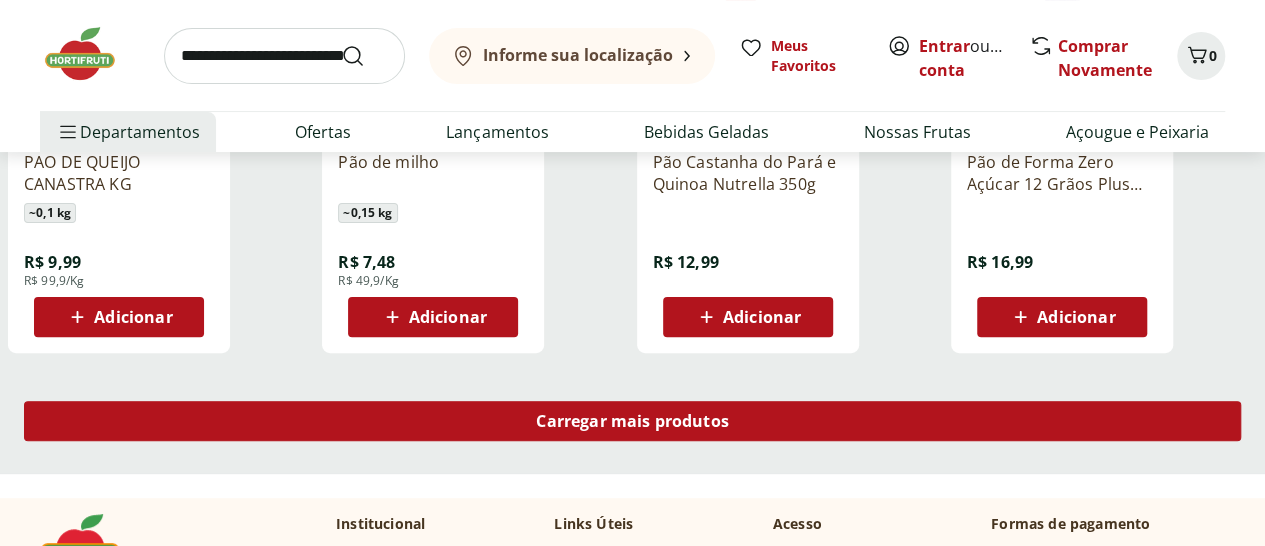 scroll, scrollTop: 3939, scrollLeft: 0, axis: vertical 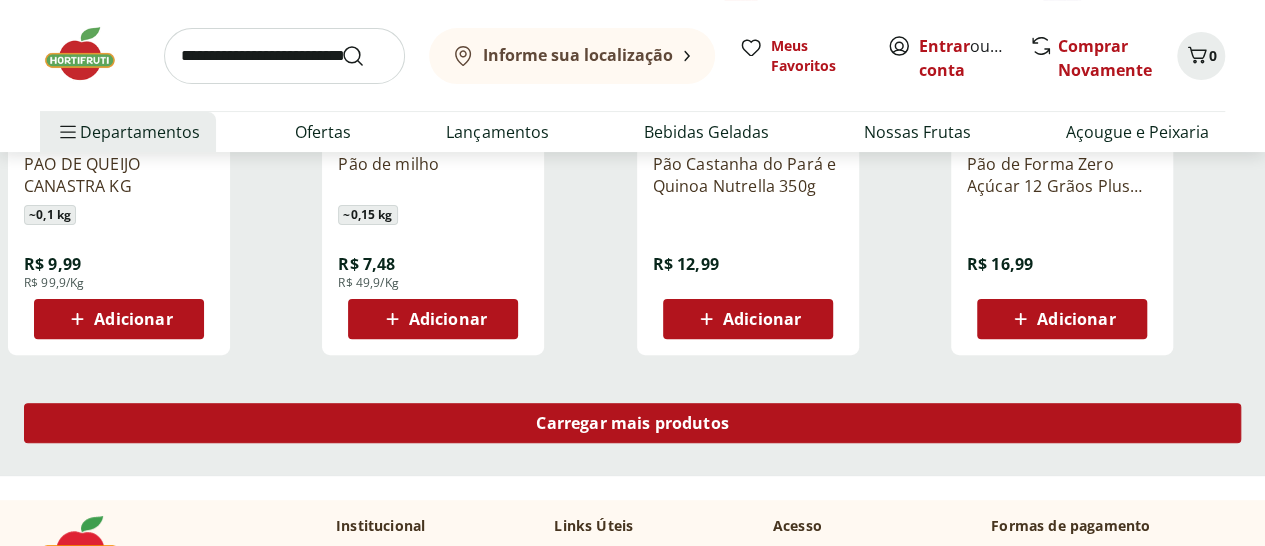click on "Carregar mais produtos" at bounding box center (632, 423) 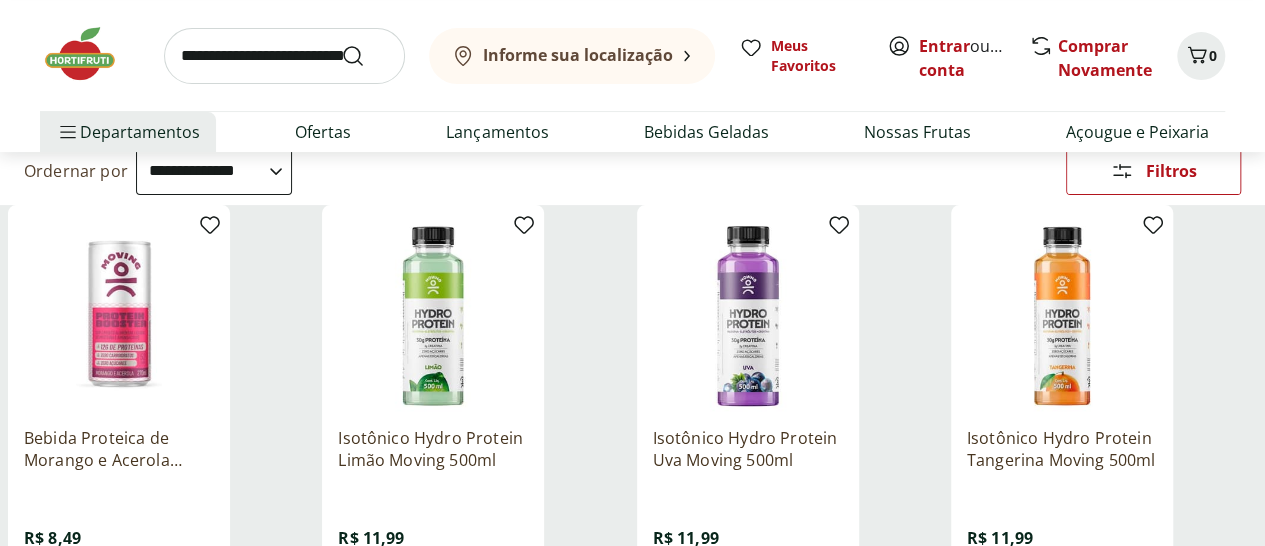 scroll, scrollTop: 192, scrollLeft: 0, axis: vertical 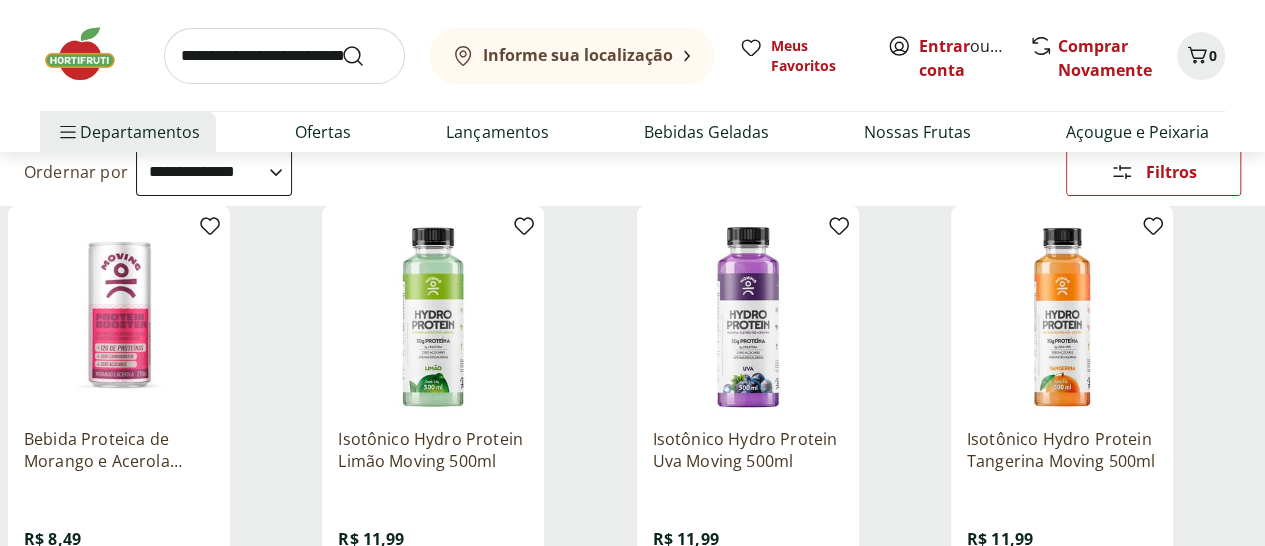 click at bounding box center (433, 317) 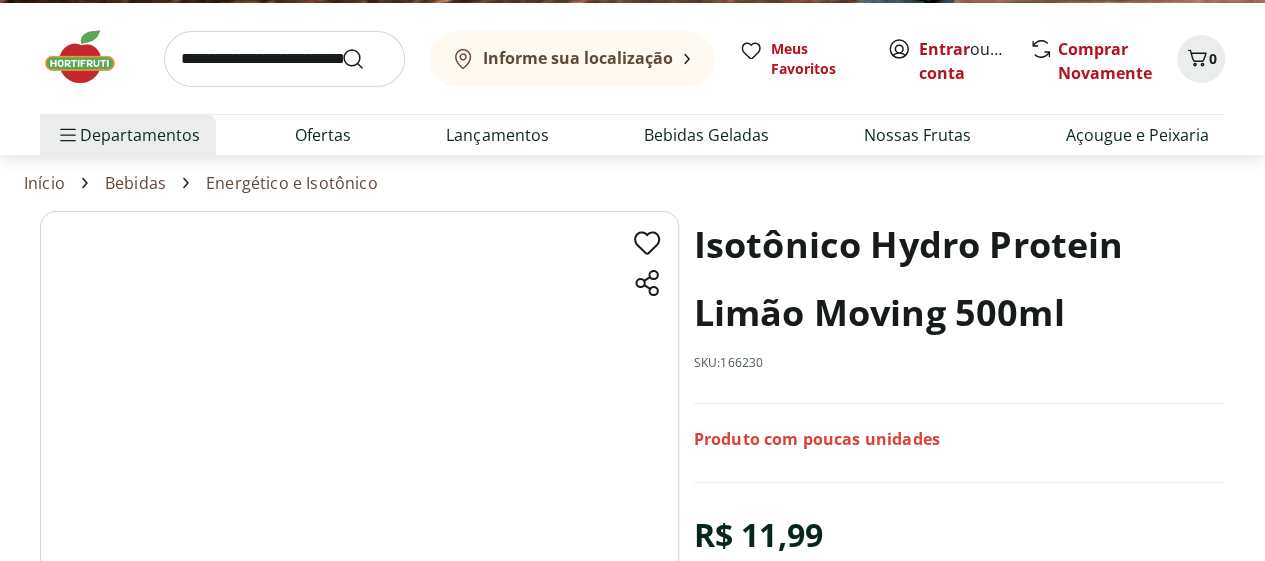 scroll, scrollTop: 0, scrollLeft: 0, axis: both 